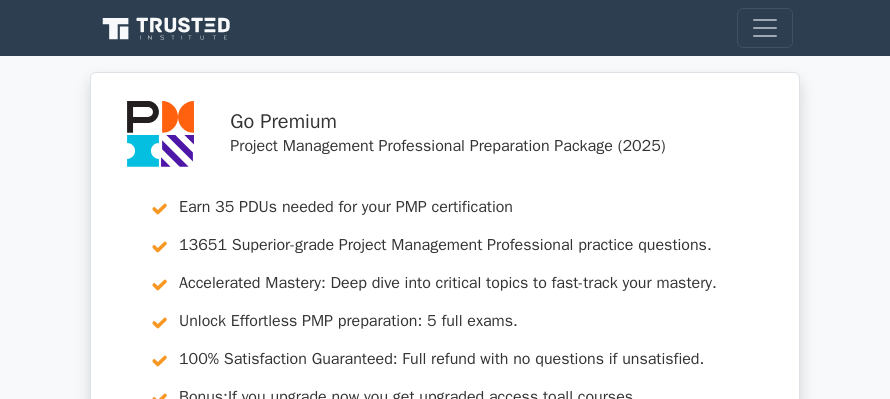 scroll, scrollTop: 14666, scrollLeft: 0, axis: vertical 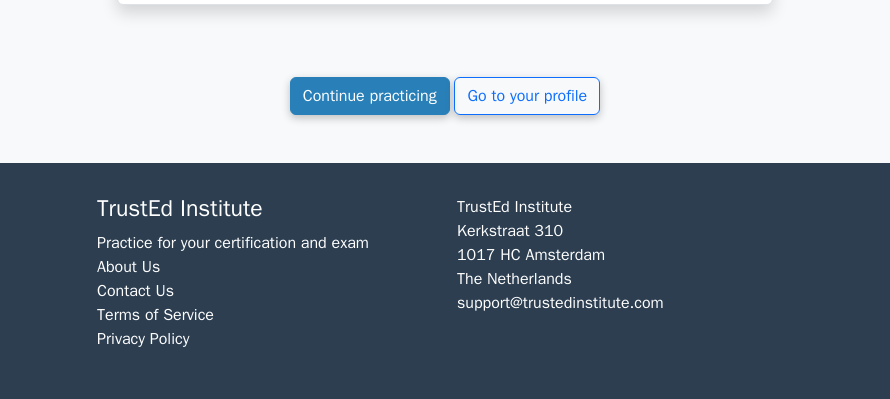 click on "Continue practicing" at bounding box center [370, 96] 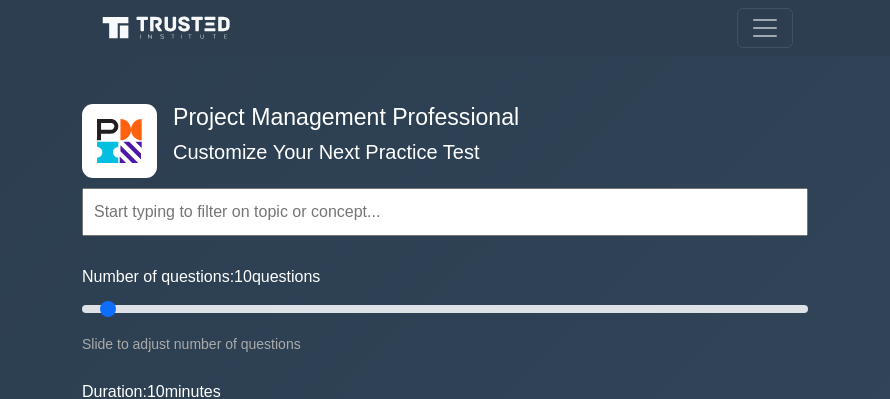 scroll, scrollTop: 333, scrollLeft: 0, axis: vertical 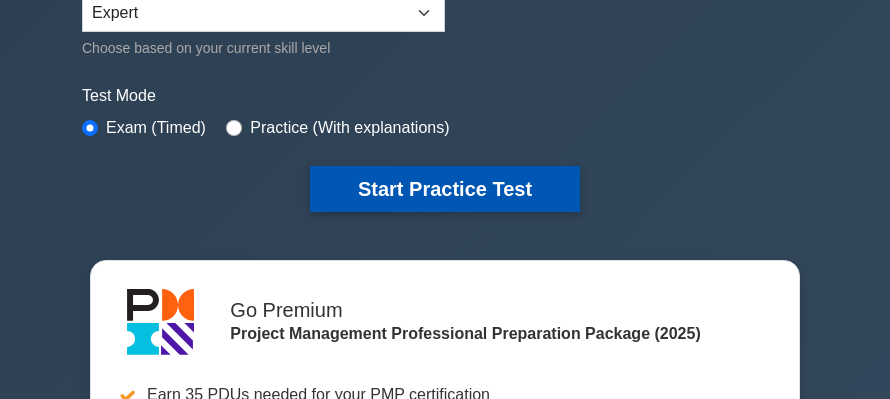 click on "Start Practice Test" at bounding box center (445, 189) 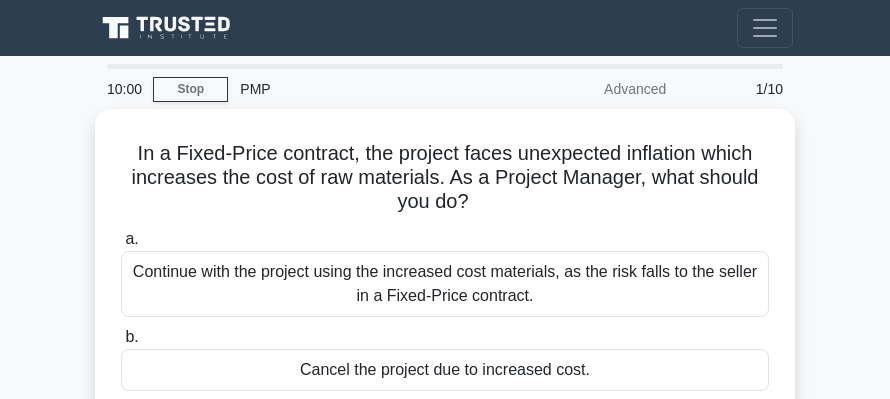scroll, scrollTop: 0, scrollLeft: 0, axis: both 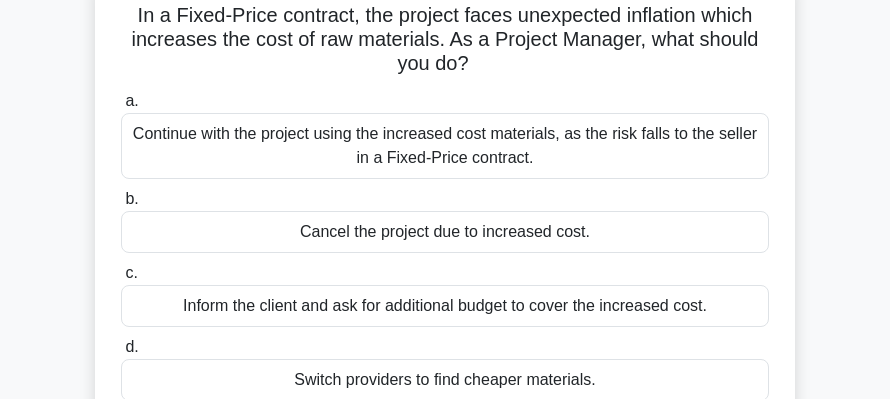 click on "Continue with the project using the increased cost materials, as the risk falls to the seller in a Fixed-Price contract." at bounding box center [445, 146] 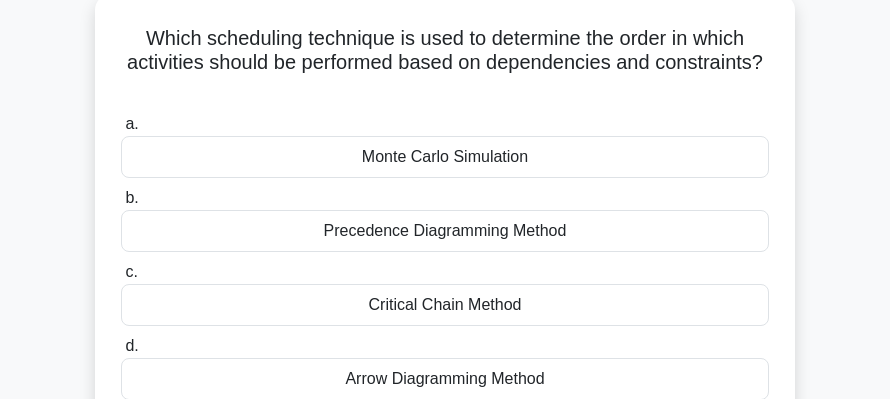 scroll, scrollTop: 133, scrollLeft: 0, axis: vertical 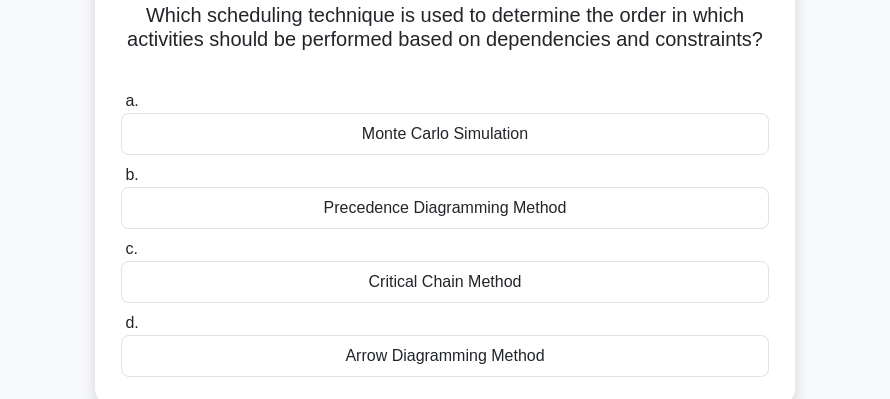 click on "Precedence Diagramming Method" at bounding box center (445, 208) 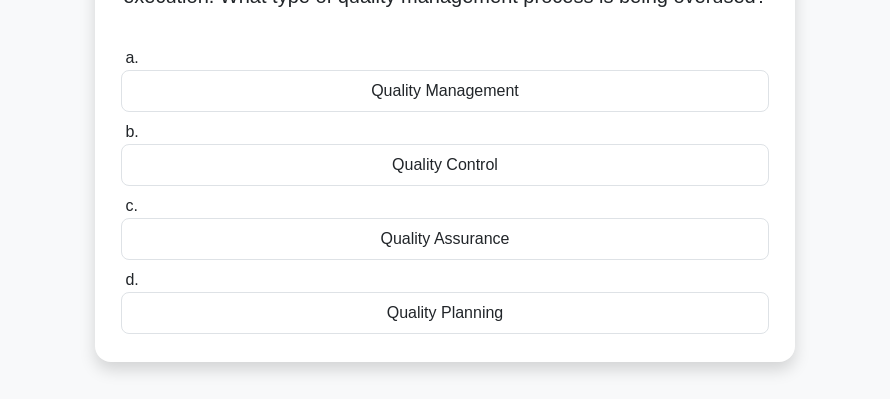 scroll, scrollTop: 200, scrollLeft: 0, axis: vertical 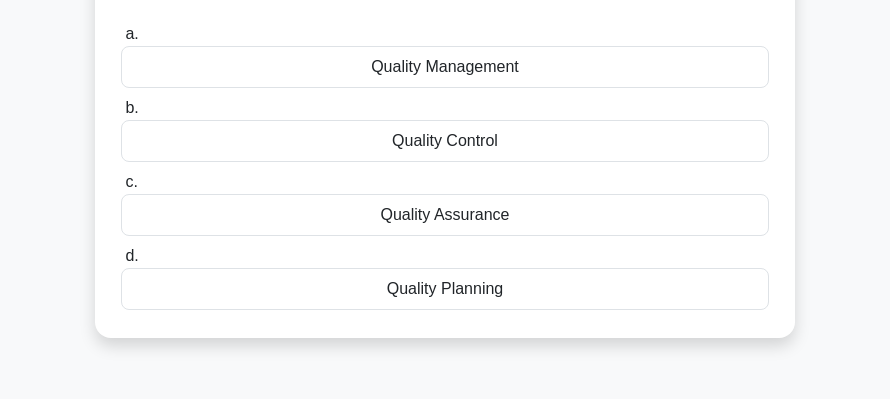 click on "Quality Control" at bounding box center [445, 141] 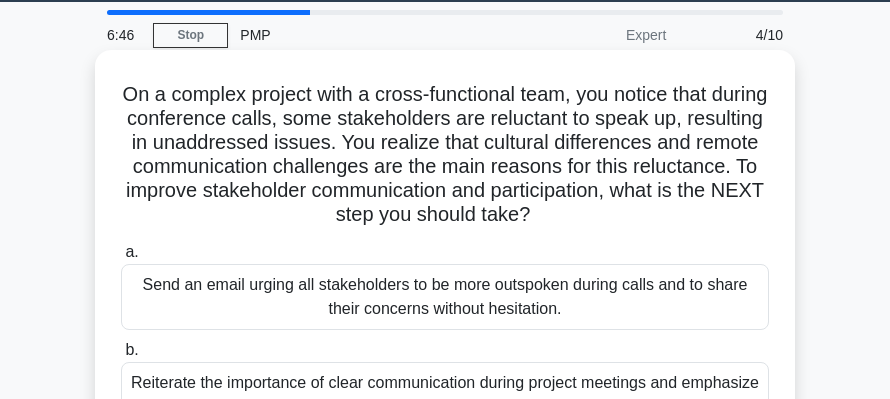 scroll, scrollTop: 133, scrollLeft: 0, axis: vertical 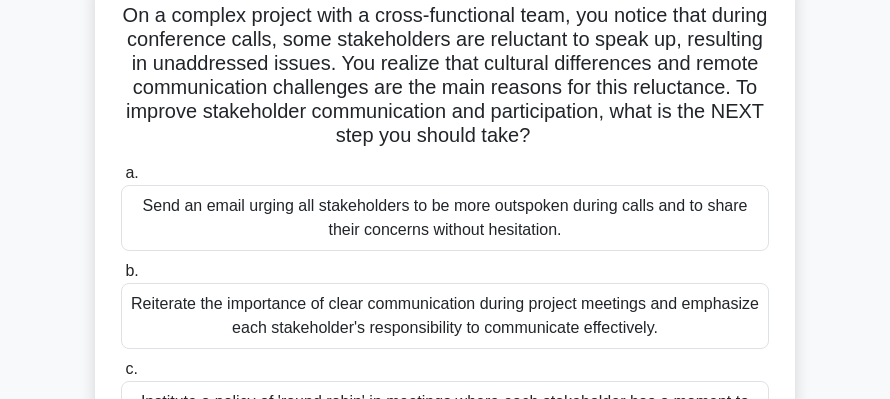 click on "Send an email urging all stakeholders to be more outspoken during calls and to share their concerns without hesitation." at bounding box center (445, 218) 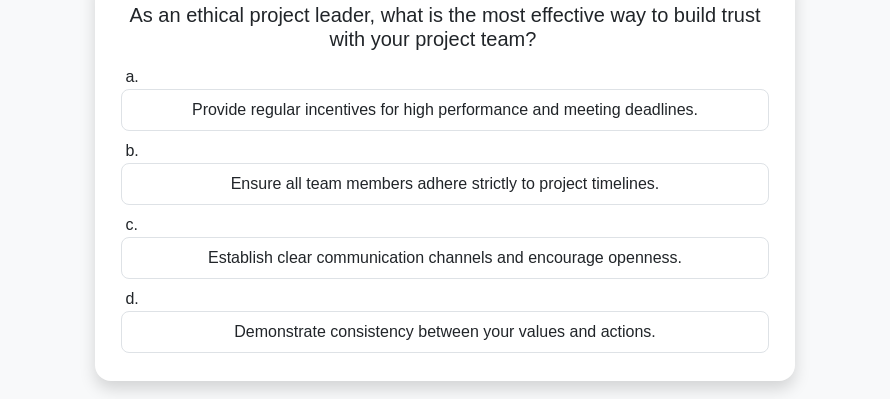 scroll, scrollTop: 200, scrollLeft: 0, axis: vertical 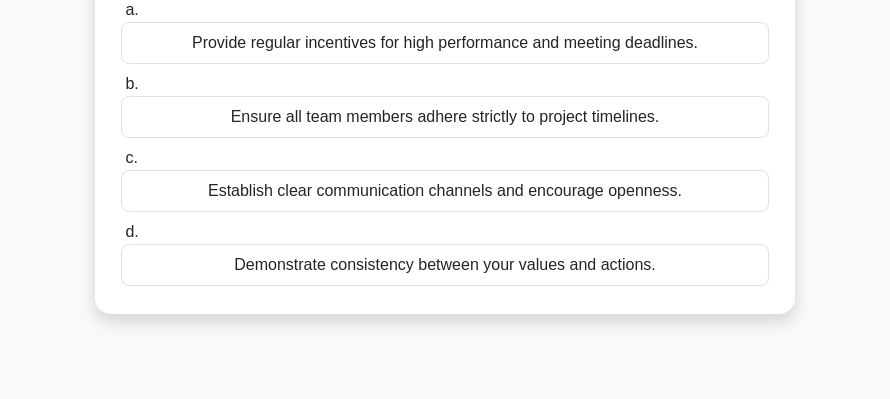 click on "Demonstrate consistency between your values and actions." at bounding box center [445, 265] 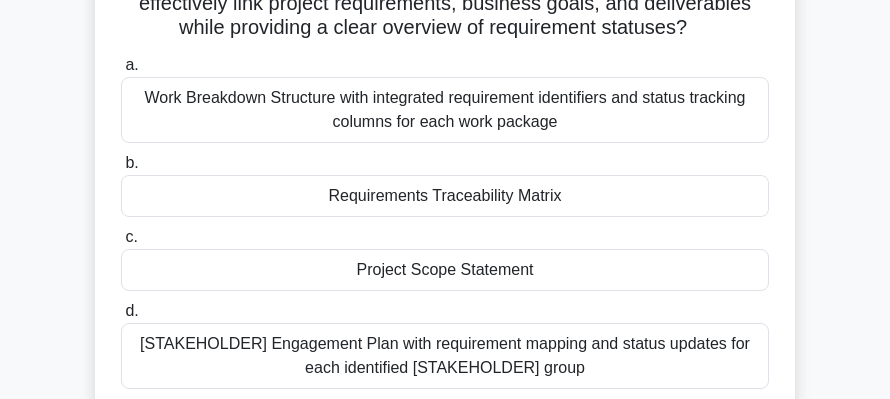 scroll, scrollTop: 266, scrollLeft: 0, axis: vertical 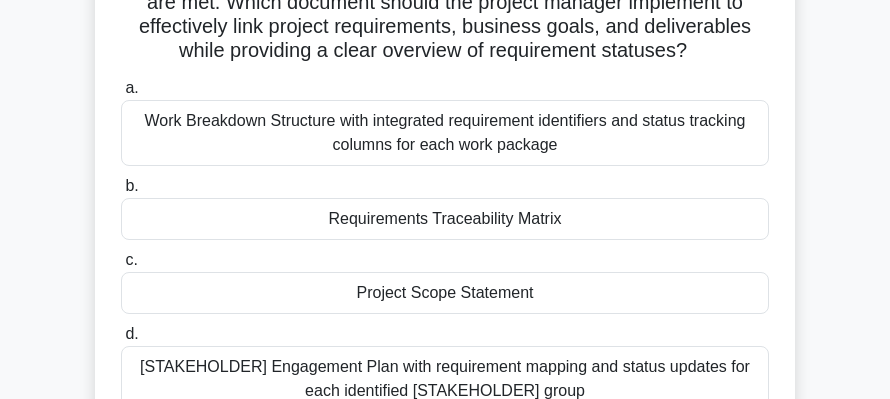 click on "Project Scope Statement" at bounding box center [445, 293] 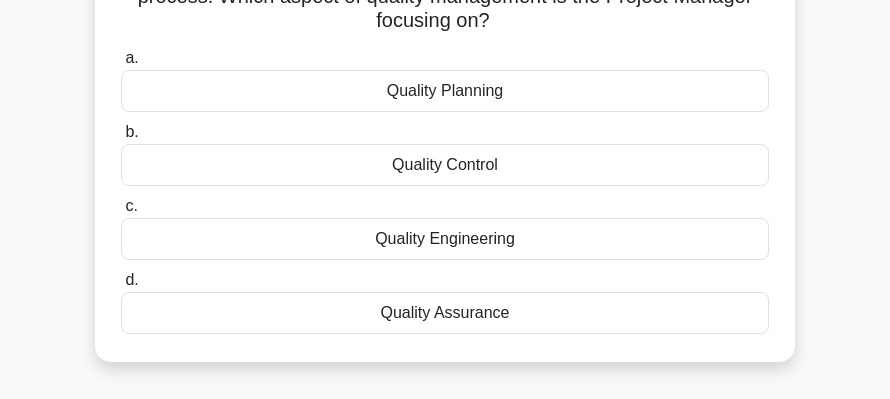 scroll, scrollTop: 200, scrollLeft: 0, axis: vertical 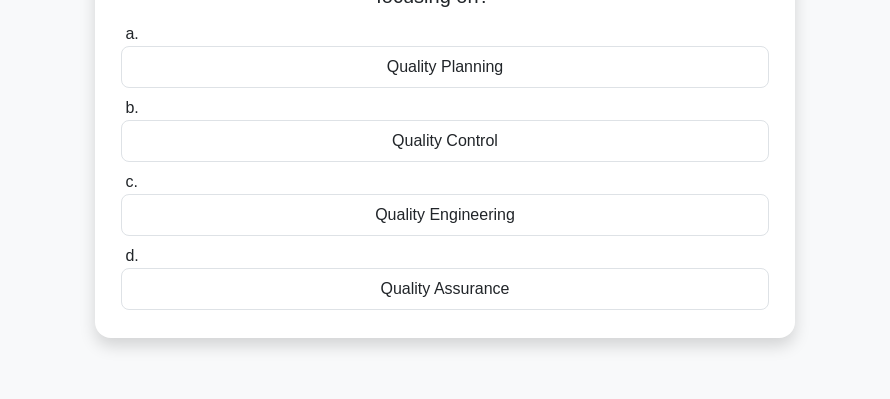 click on "Quality Assurance" at bounding box center [445, 289] 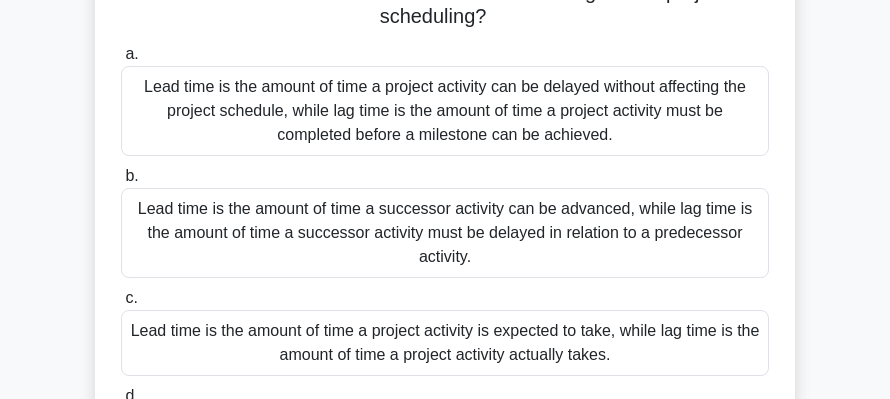 scroll, scrollTop: 133, scrollLeft: 0, axis: vertical 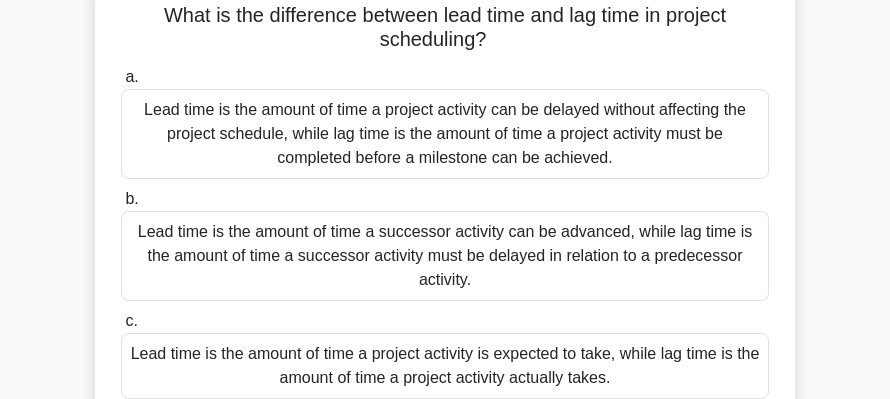 click on "Lead time is the amount of time a successor activity can be advanced, while lag time is the amount of time a successor activity must be delayed in relation to a predecessor activity." at bounding box center (445, 256) 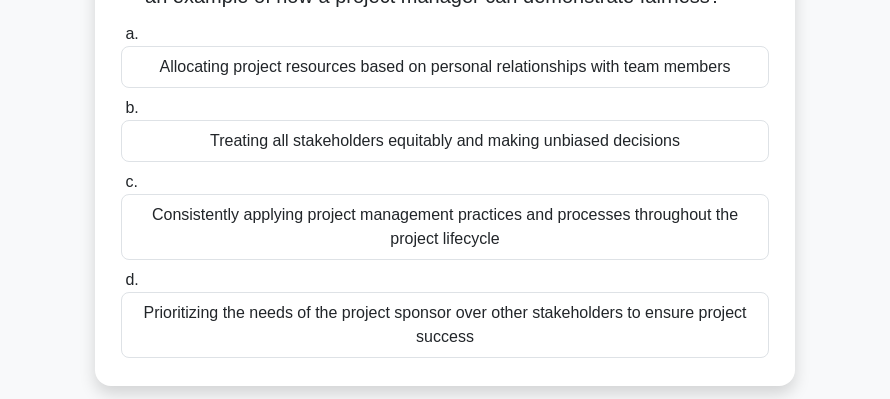 scroll, scrollTop: 200, scrollLeft: 0, axis: vertical 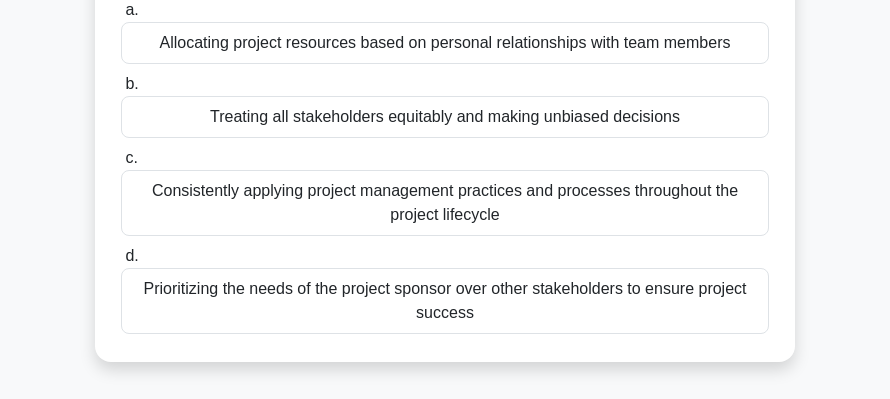 click on "Consistently applying project management practices and processes throughout the project lifecycle" at bounding box center [445, 203] 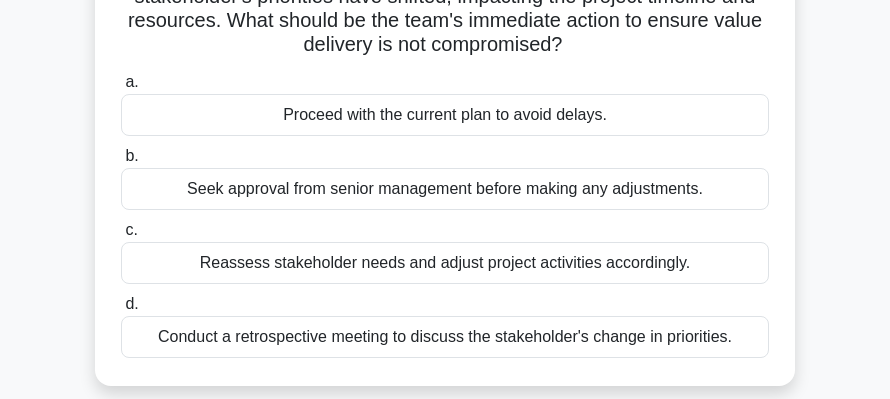 scroll, scrollTop: 200, scrollLeft: 0, axis: vertical 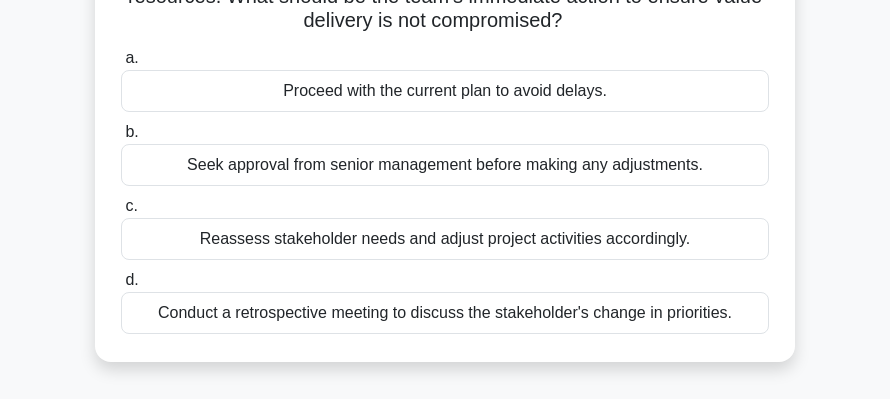 click on "Reassess stakeholder needs and adjust project activities accordingly." at bounding box center (445, 239) 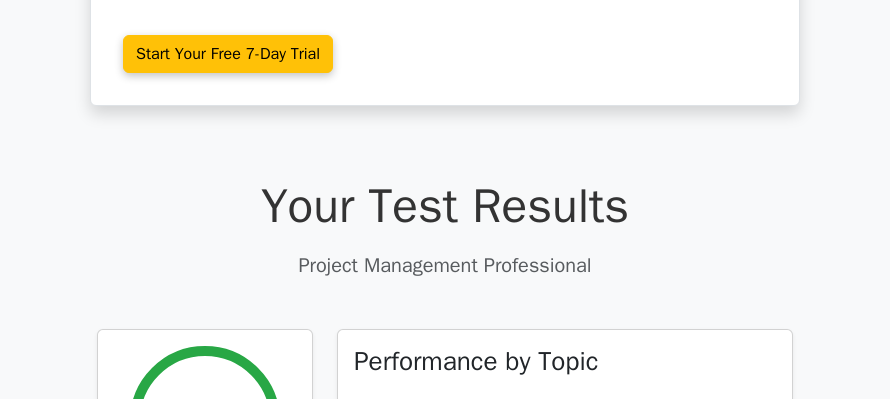 scroll, scrollTop: 0, scrollLeft: 0, axis: both 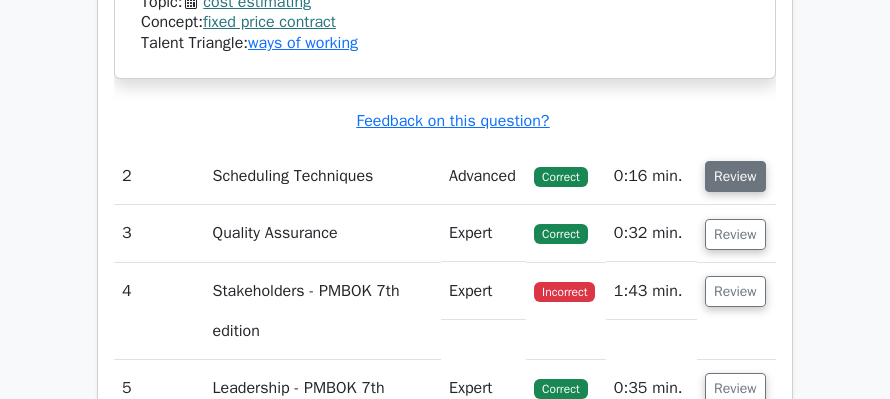 click on "Review" at bounding box center (735, 176) 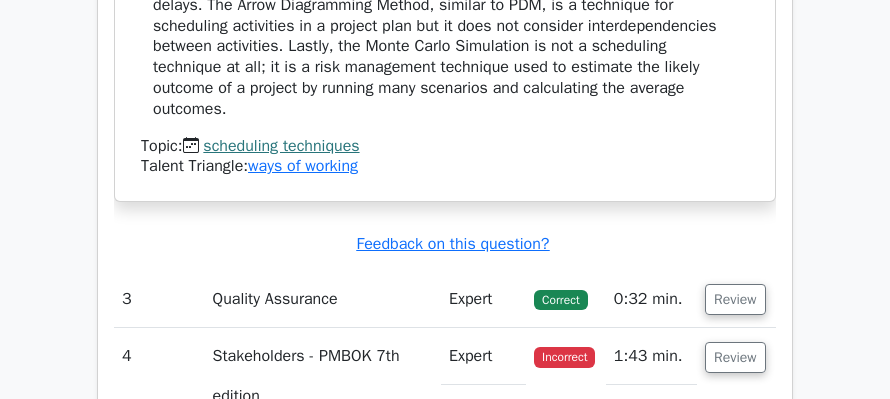 scroll, scrollTop: 3533, scrollLeft: 0, axis: vertical 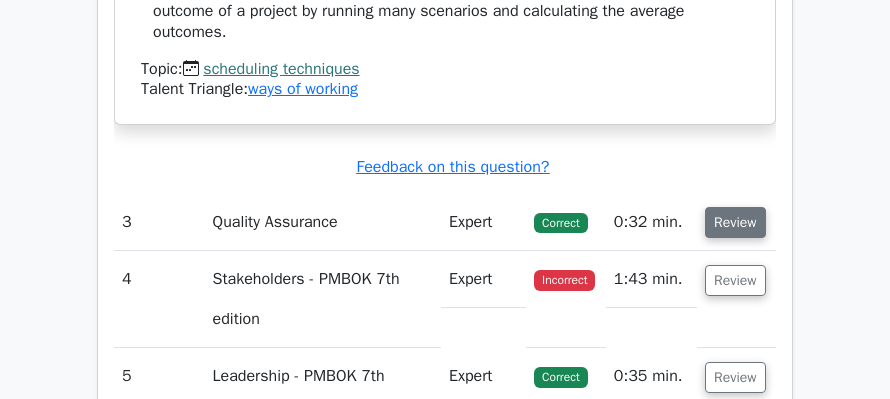 click on "Review" at bounding box center [735, 222] 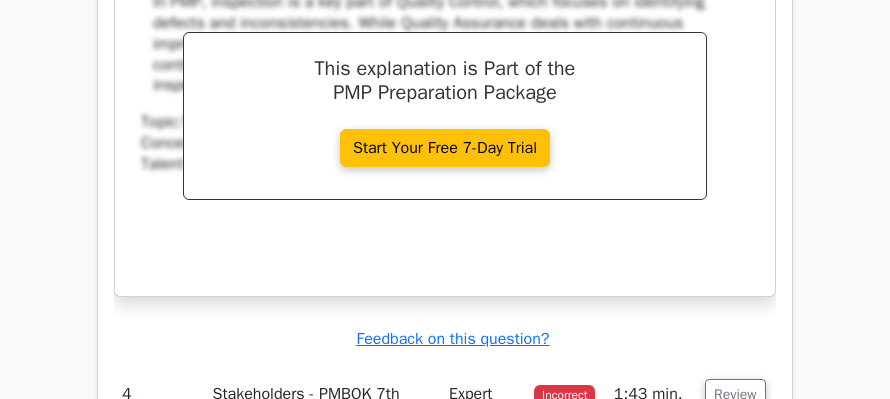 scroll, scrollTop: 4333, scrollLeft: 0, axis: vertical 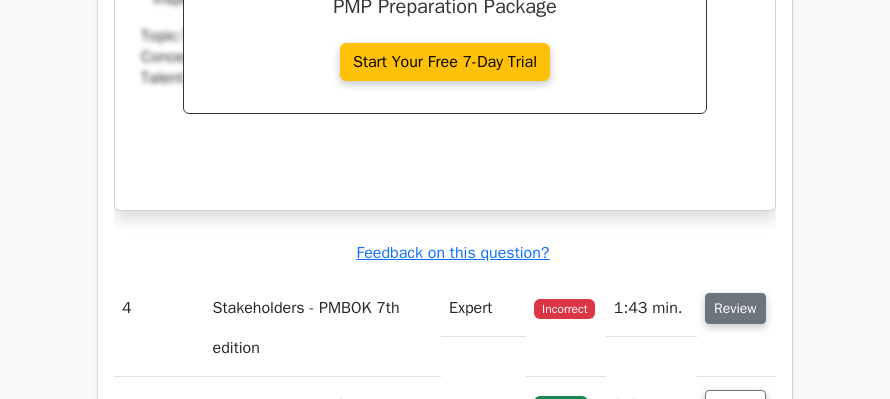 click on "Review" at bounding box center [735, 308] 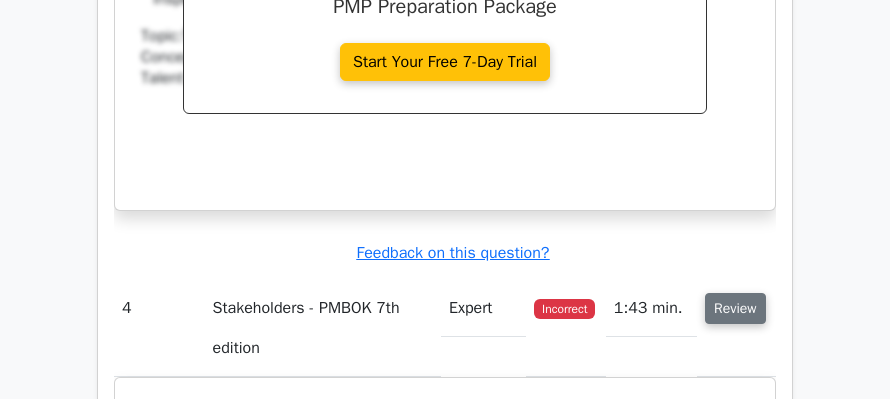 click on "Review" at bounding box center (735, 308) 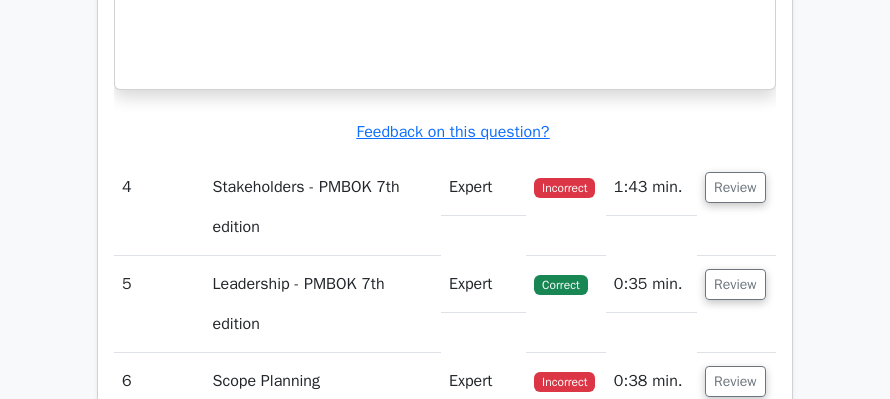 scroll, scrollTop: 4466, scrollLeft: 0, axis: vertical 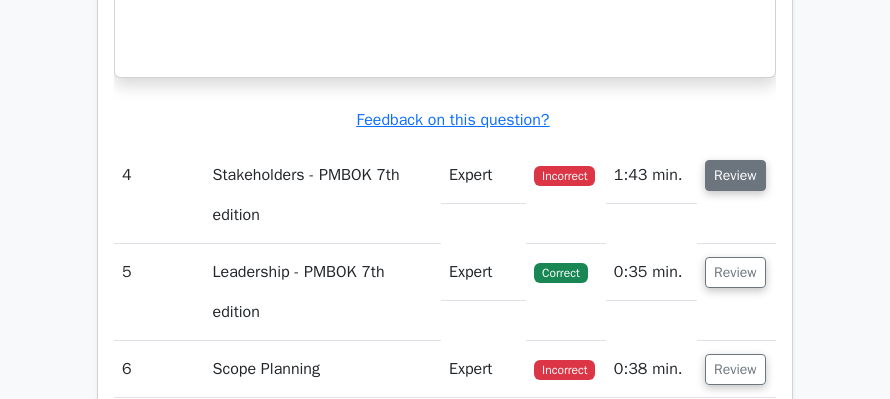 click on "Review" at bounding box center [735, 175] 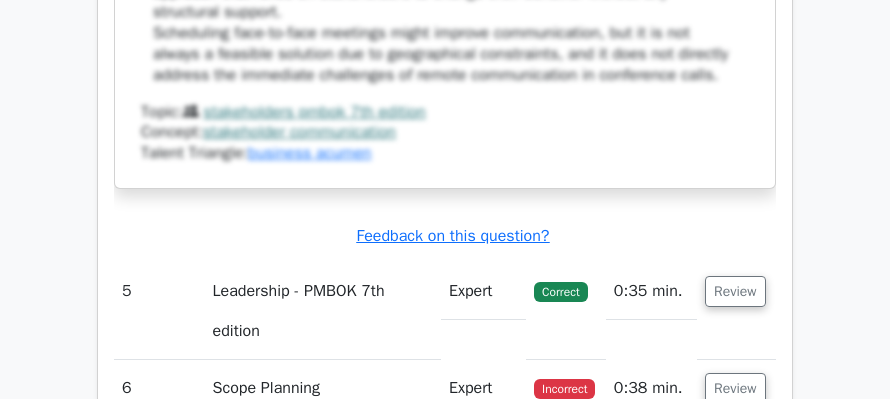 scroll, scrollTop: 5733, scrollLeft: 0, axis: vertical 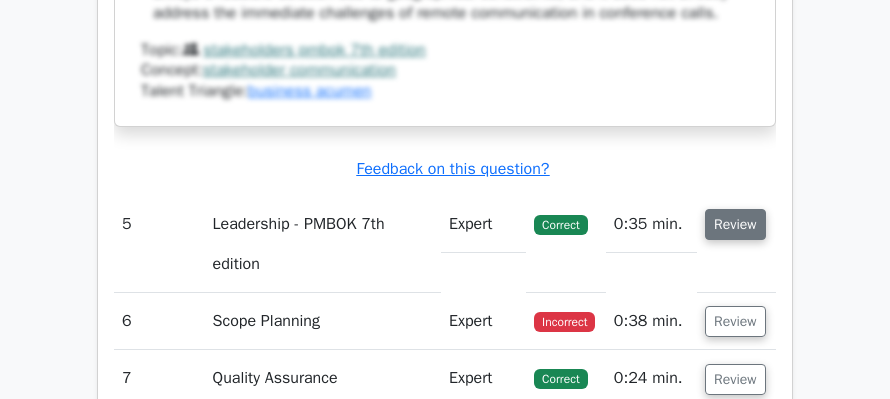click on "Review" at bounding box center [735, 224] 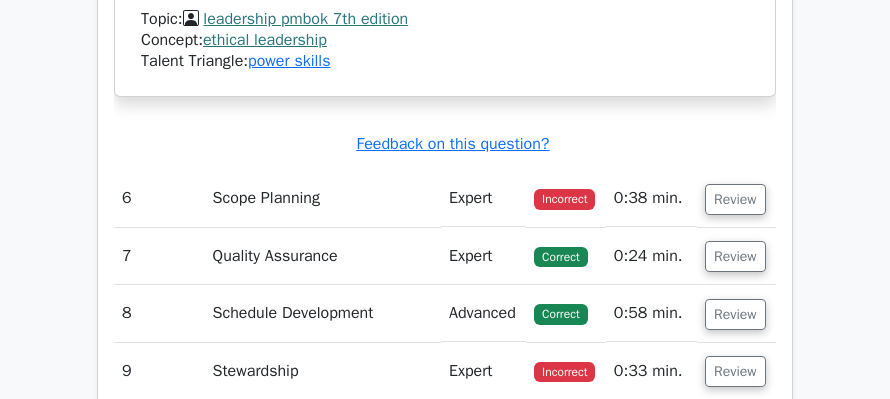 scroll, scrollTop: 6666, scrollLeft: 0, axis: vertical 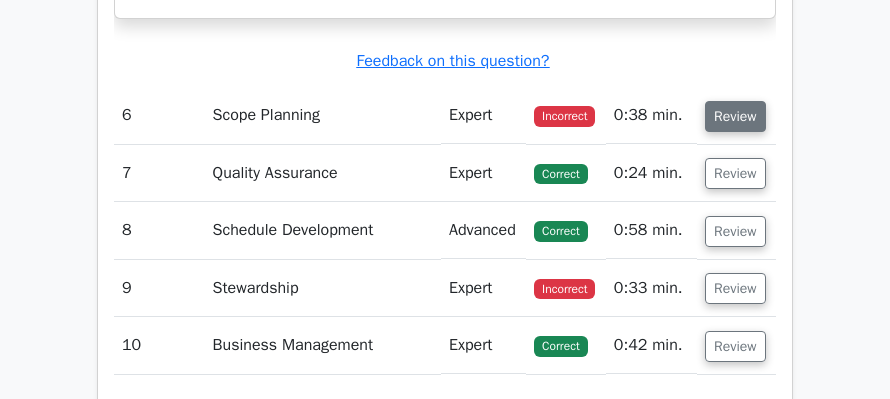 click on "Review" at bounding box center [735, 116] 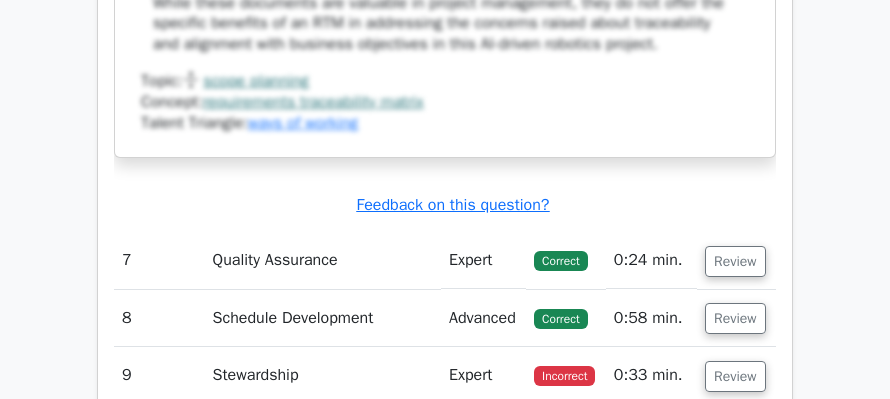 scroll, scrollTop: 8133, scrollLeft: 0, axis: vertical 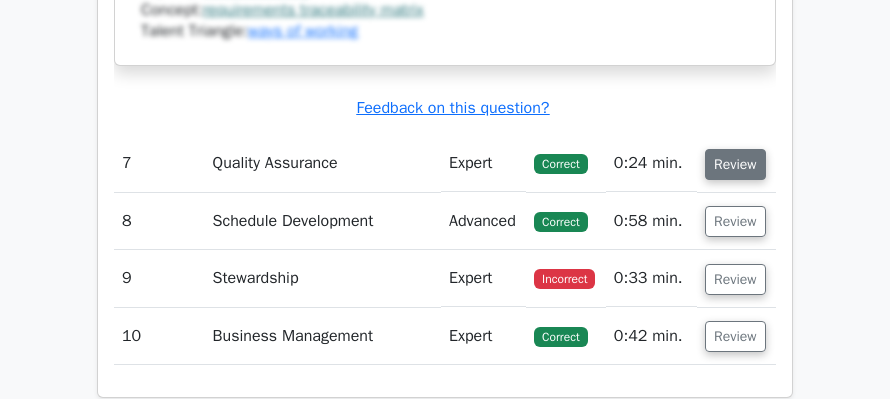 click on "Review" at bounding box center (735, 164) 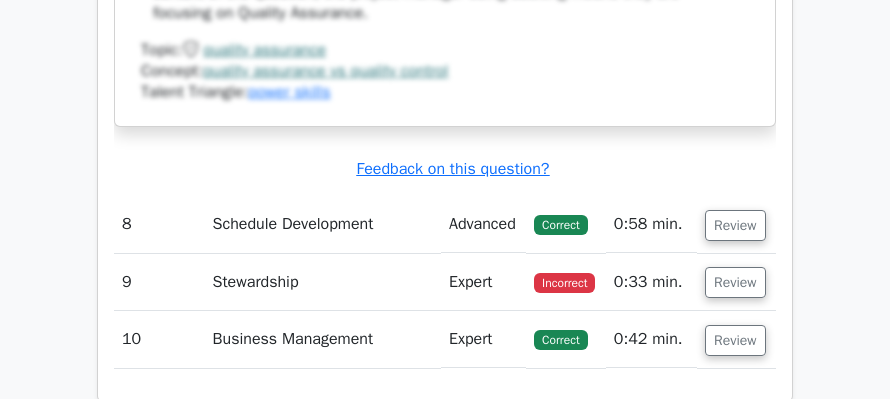 scroll, scrollTop: 9066, scrollLeft: 0, axis: vertical 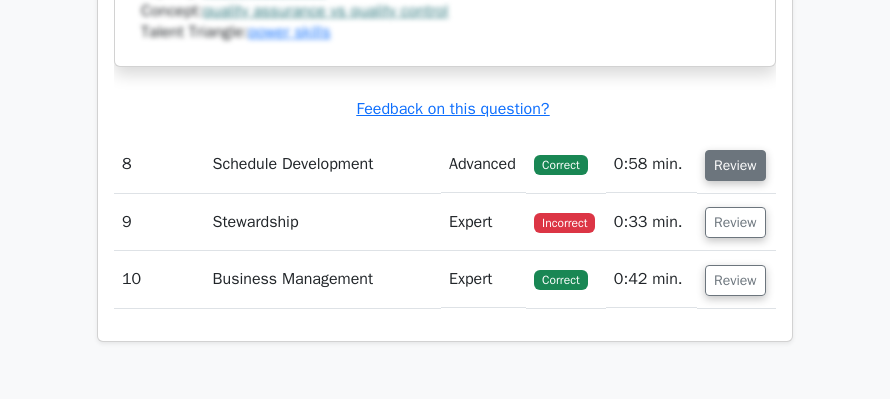 click on "Review" at bounding box center (735, 165) 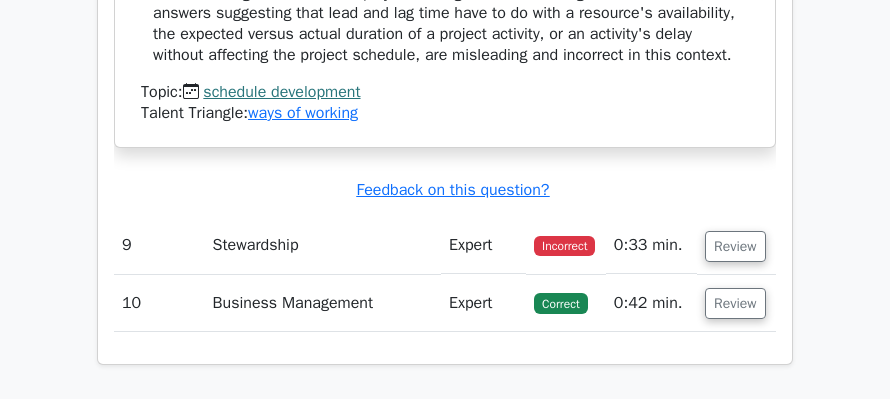 scroll, scrollTop: 10000, scrollLeft: 0, axis: vertical 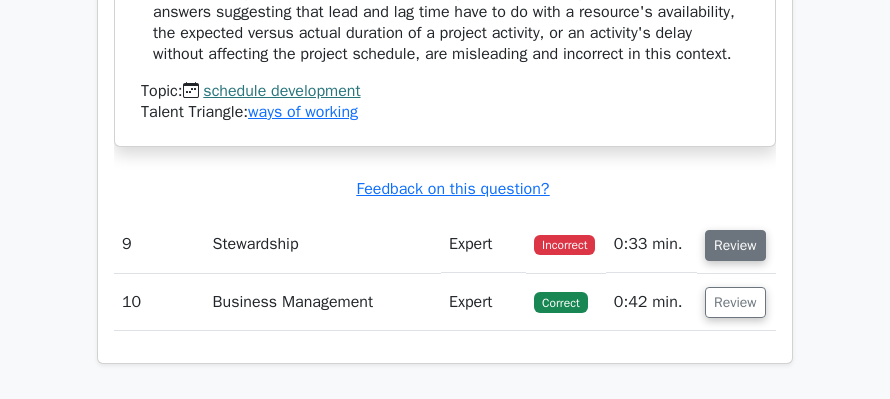 click on "Review" at bounding box center [735, 245] 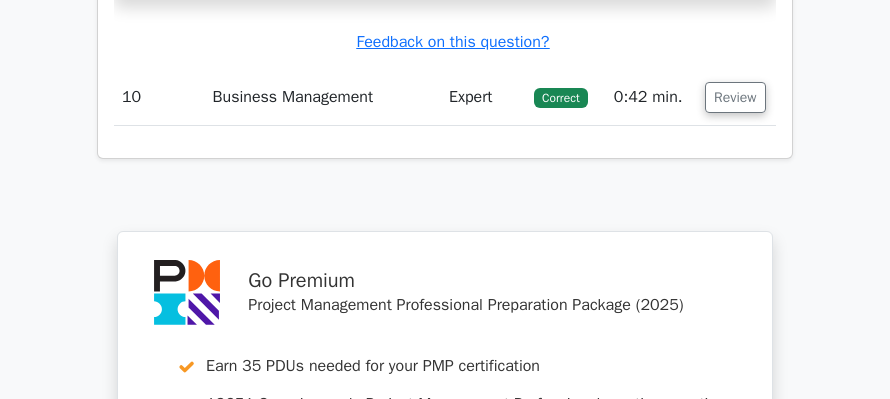 scroll, scrollTop: 11200, scrollLeft: 0, axis: vertical 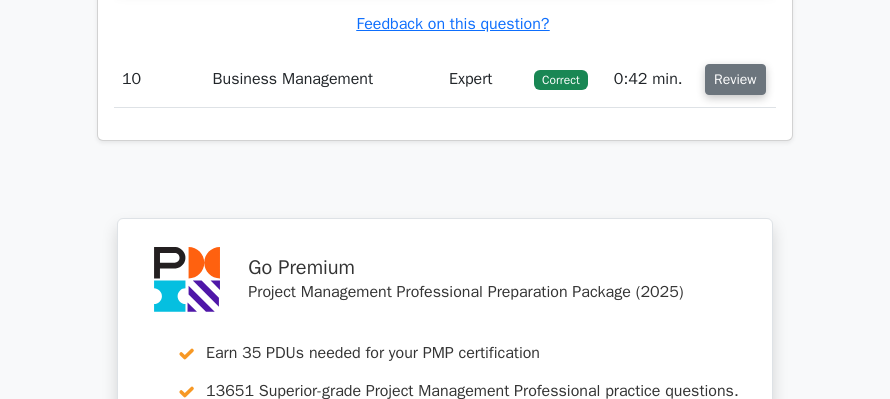 click on "Review" at bounding box center (735, 79) 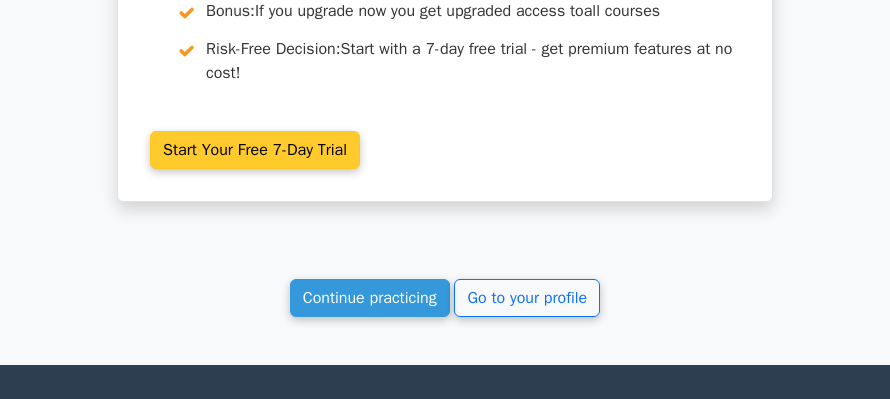 scroll, scrollTop: 13000, scrollLeft: 0, axis: vertical 